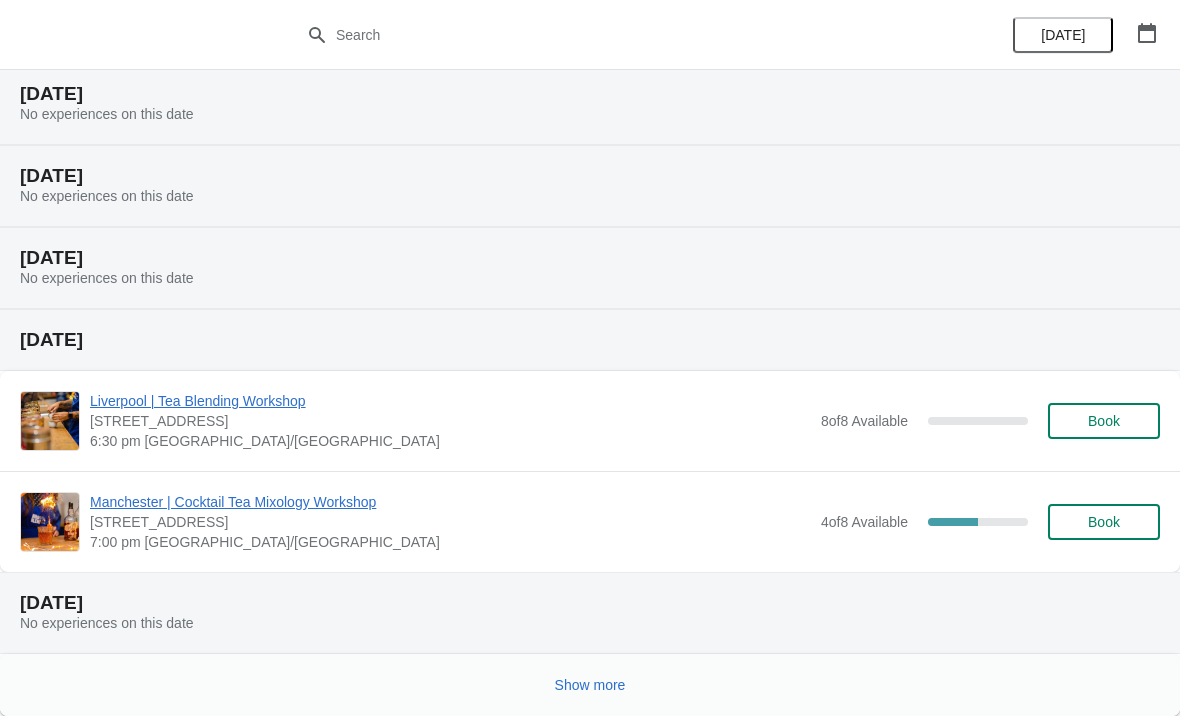 scroll, scrollTop: 1295, scrollLeft: 0, axis: vertical 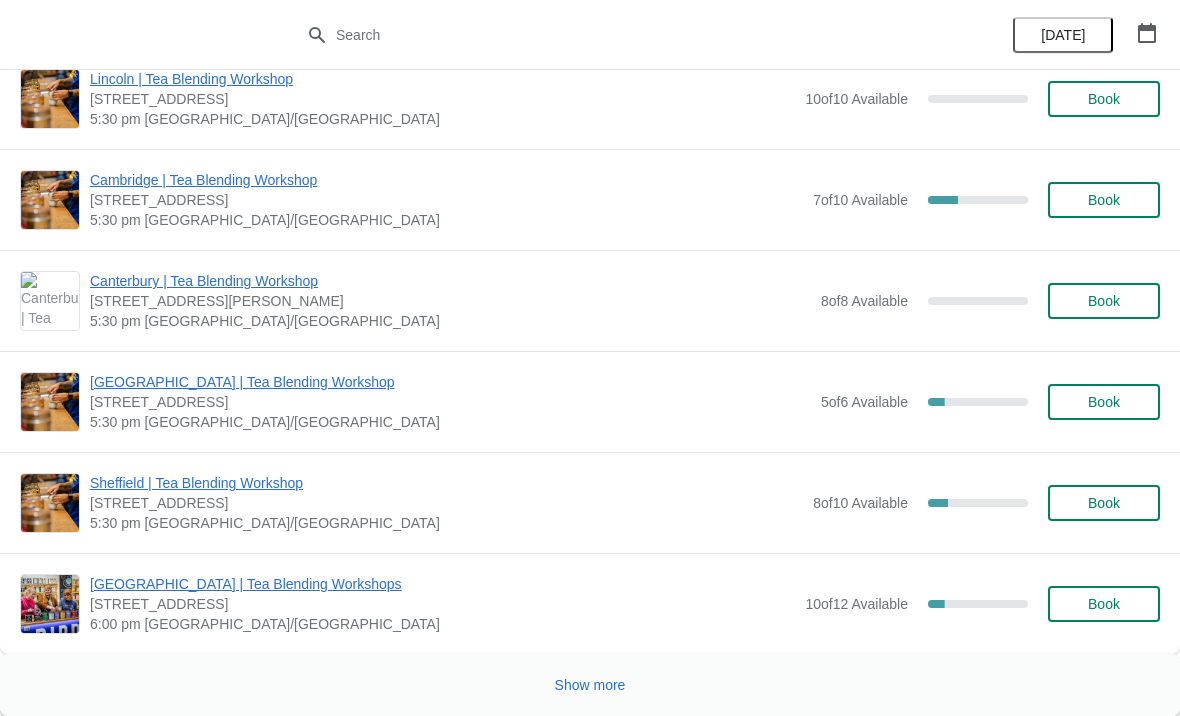 click on "Show more" at bounding box center [590, 685] 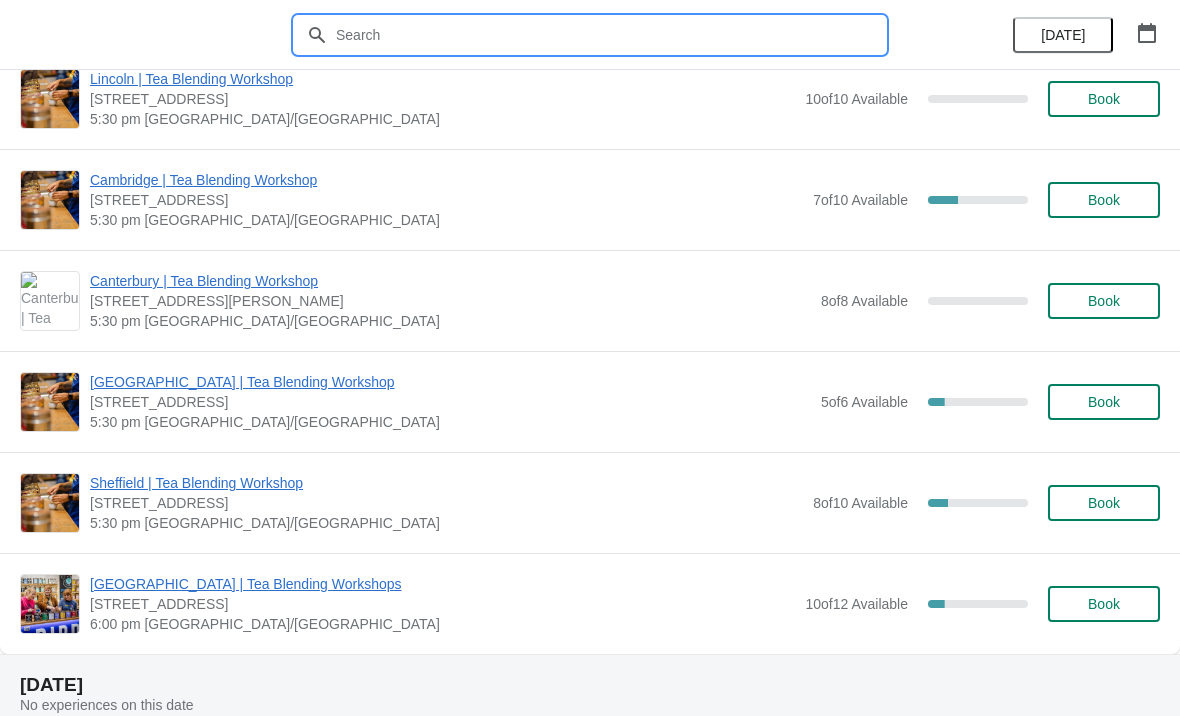 click at bounding box center (610, 35) 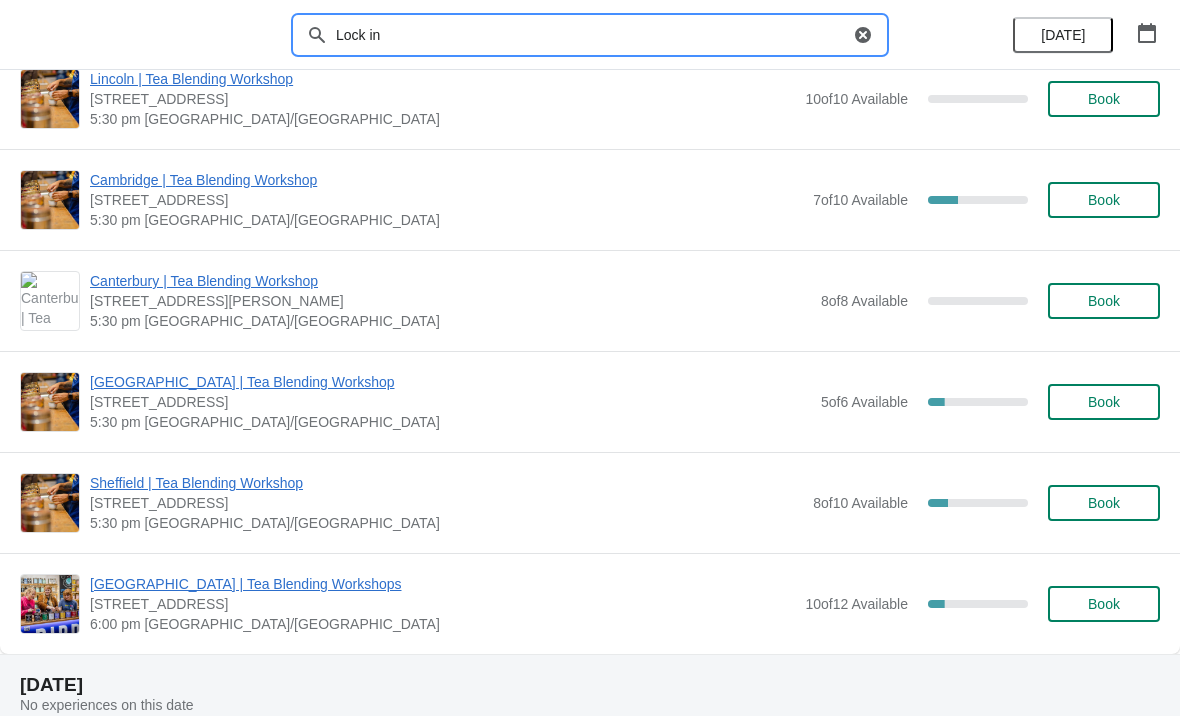 type on "Lock in" 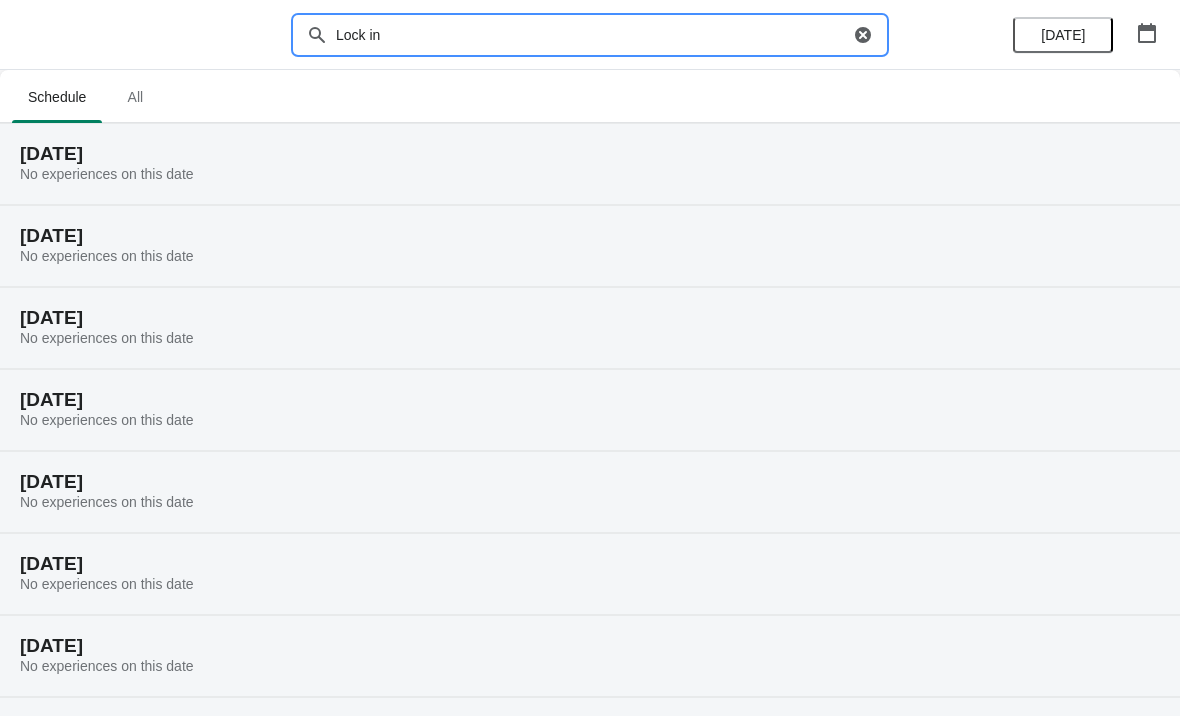 scroll, scrollTop: 125, scrollLeft: 0, axis: vertical 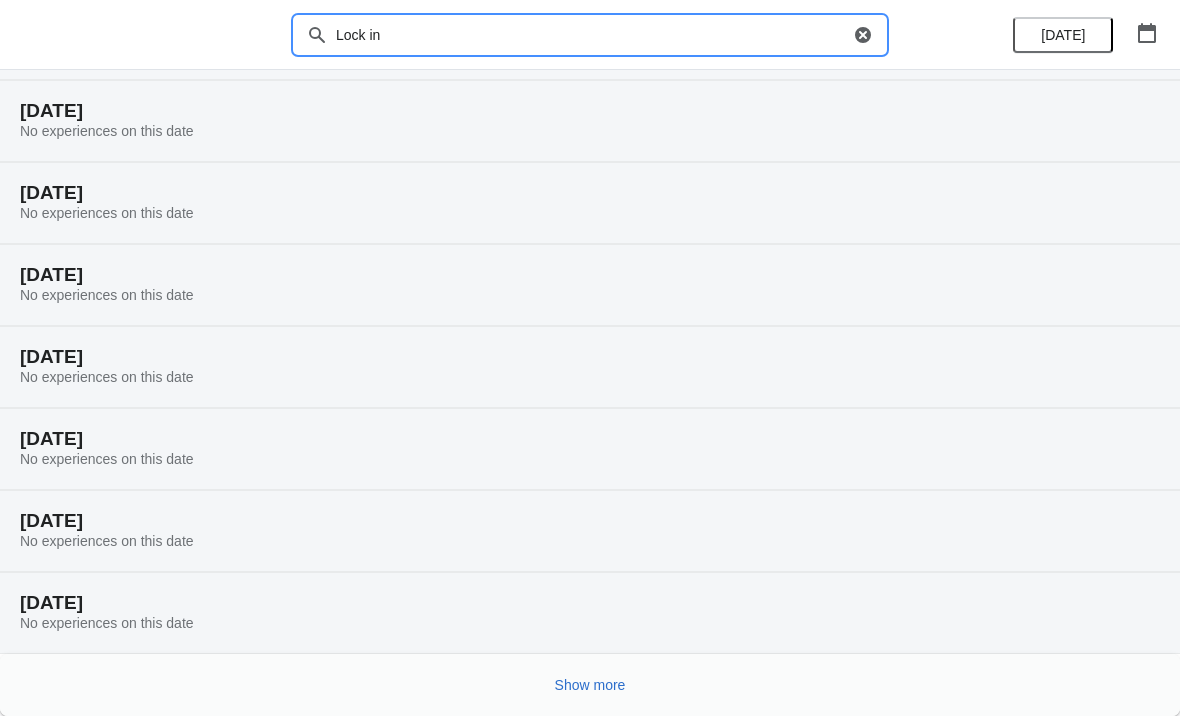 click on "Show more" at bounding box center (590, 685) 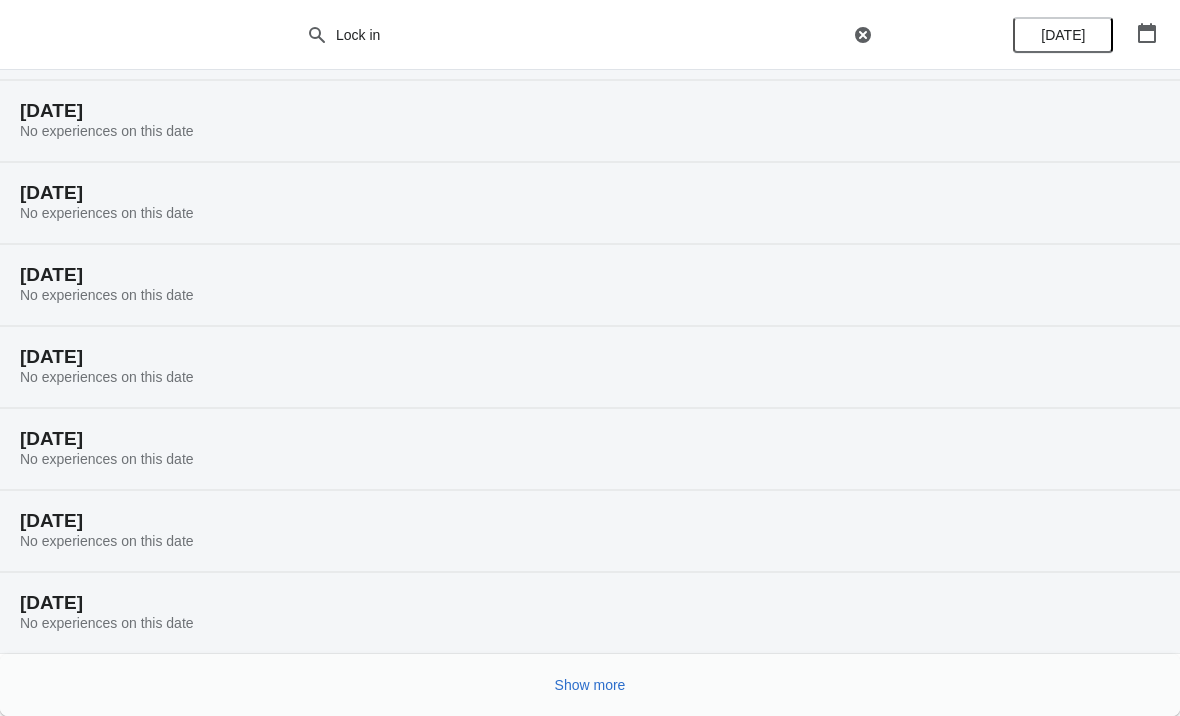 scroll, scrollTop: 781, scrollLeft: 0, axis: vertical 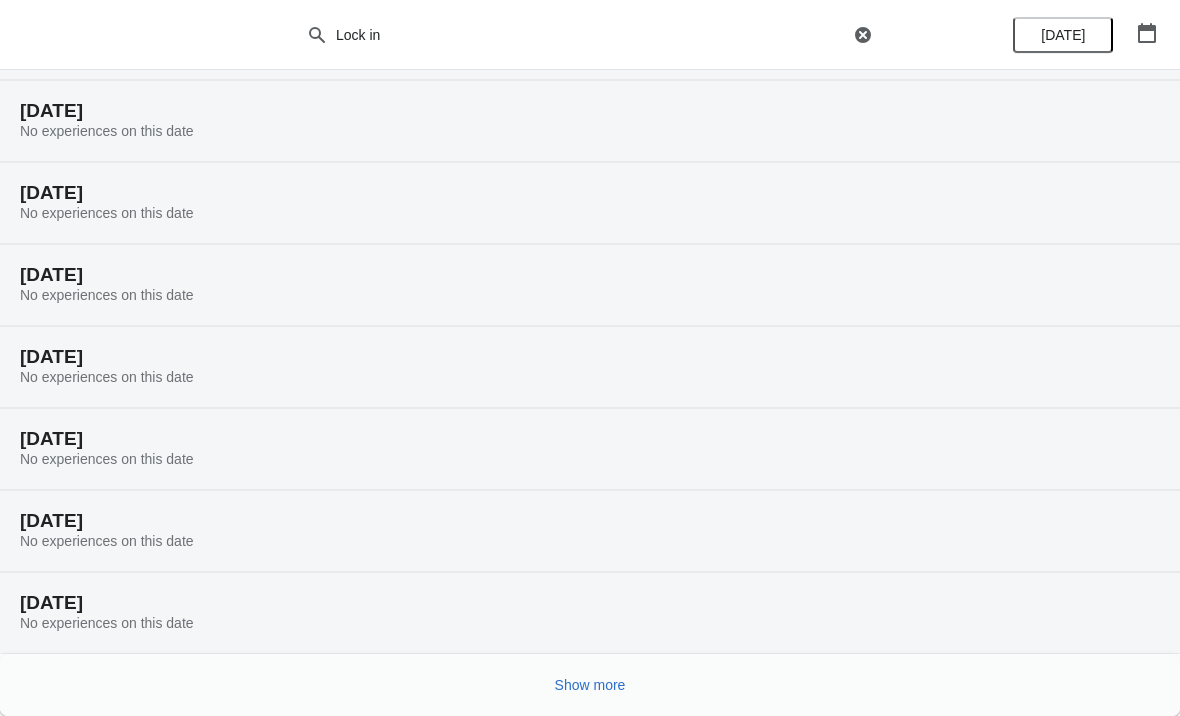 click on "Show more" at bounding box center [590, 685] 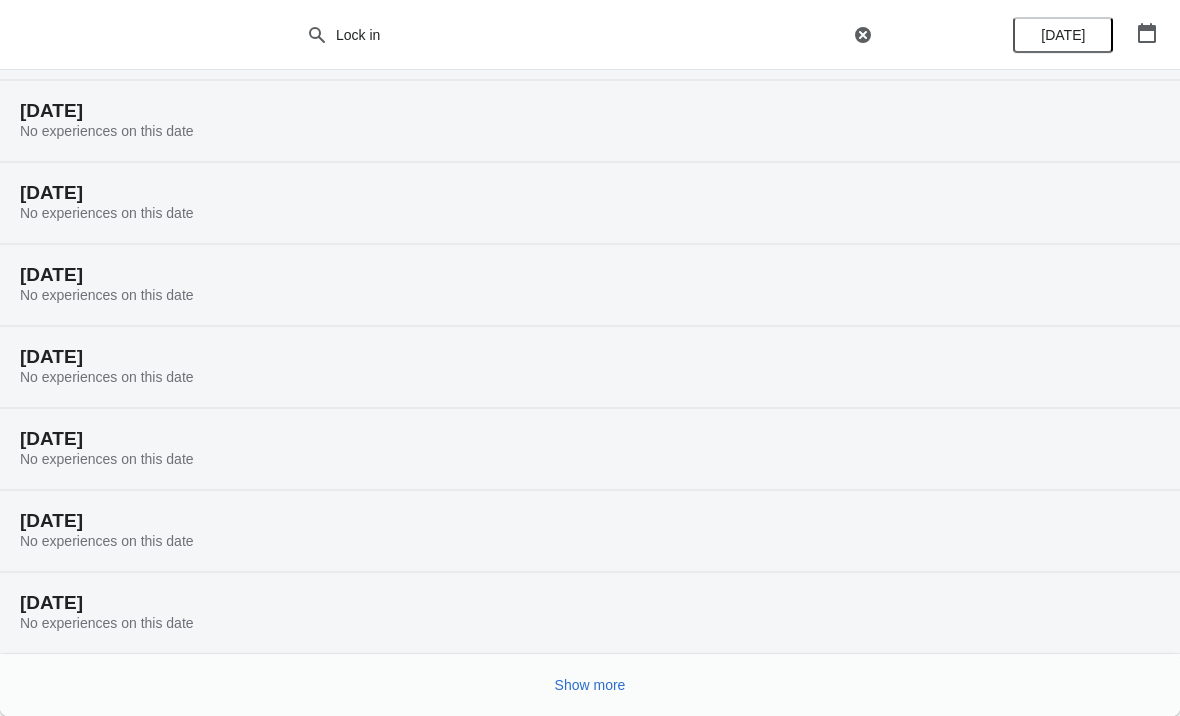 scroll, scrollTop: 4061, scrollLeft: 0, axis: vertical 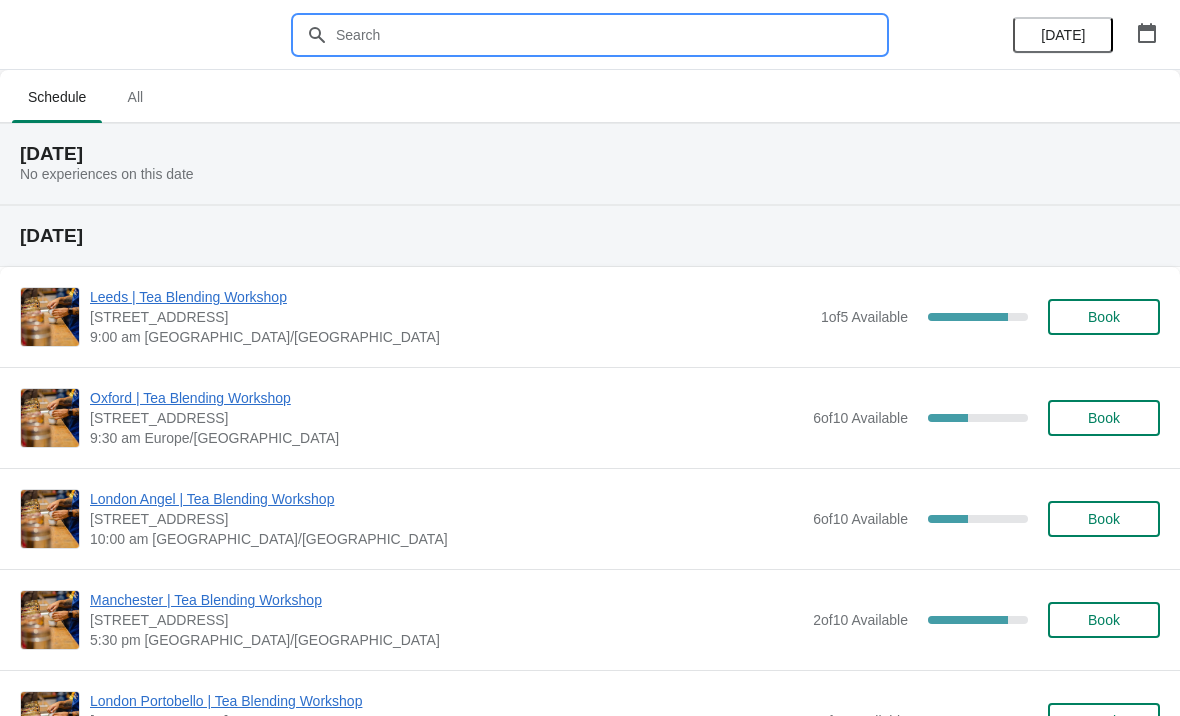 click at bounding box center (610, 35) 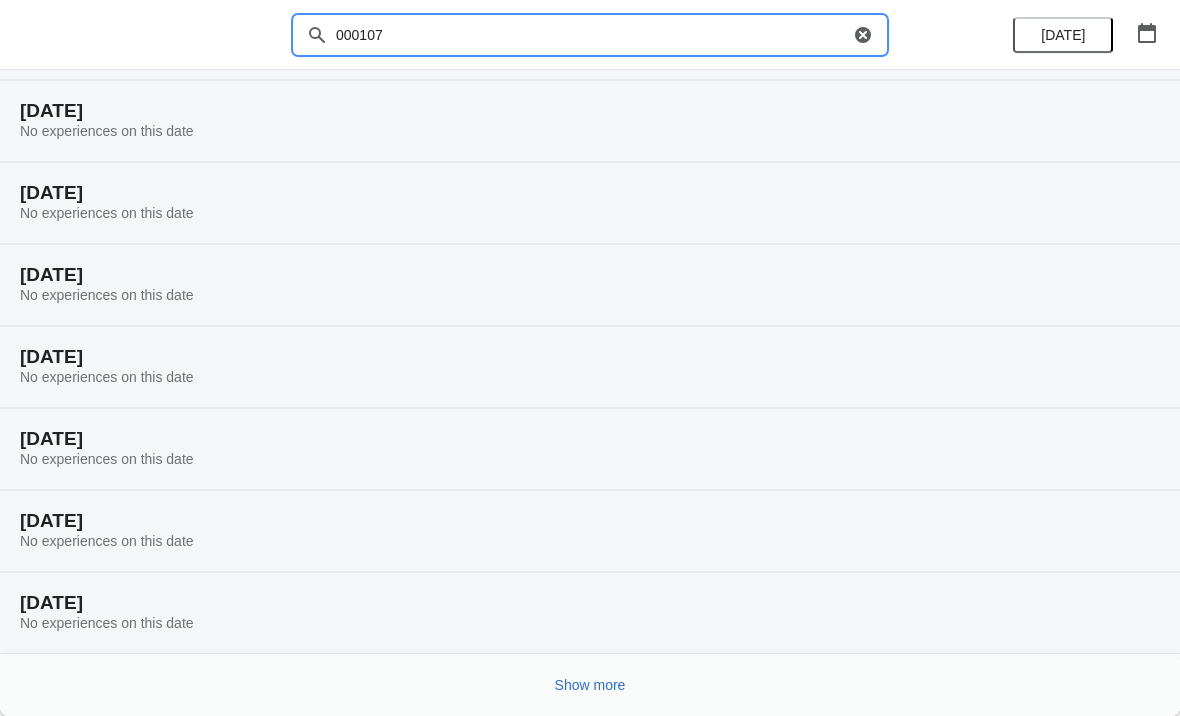 scroll, scrollTop: 125, scrollLeft: 0, axis: vertical 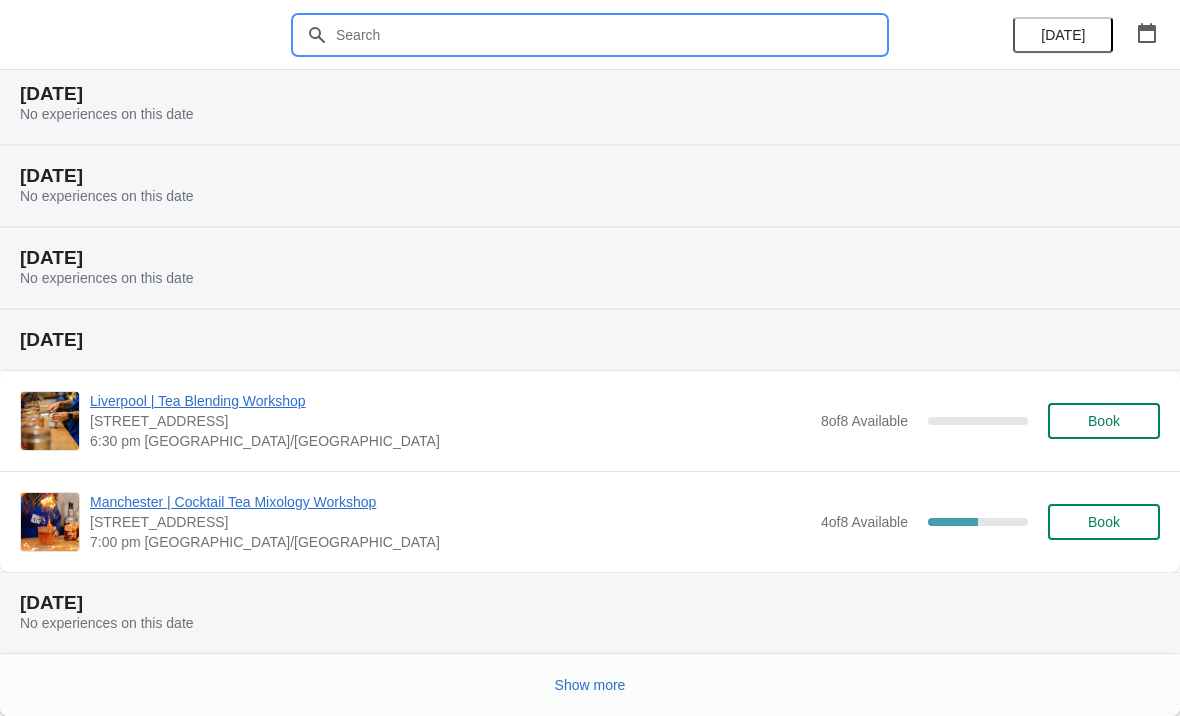 click on "Show more" at bounding box center (590, 685) 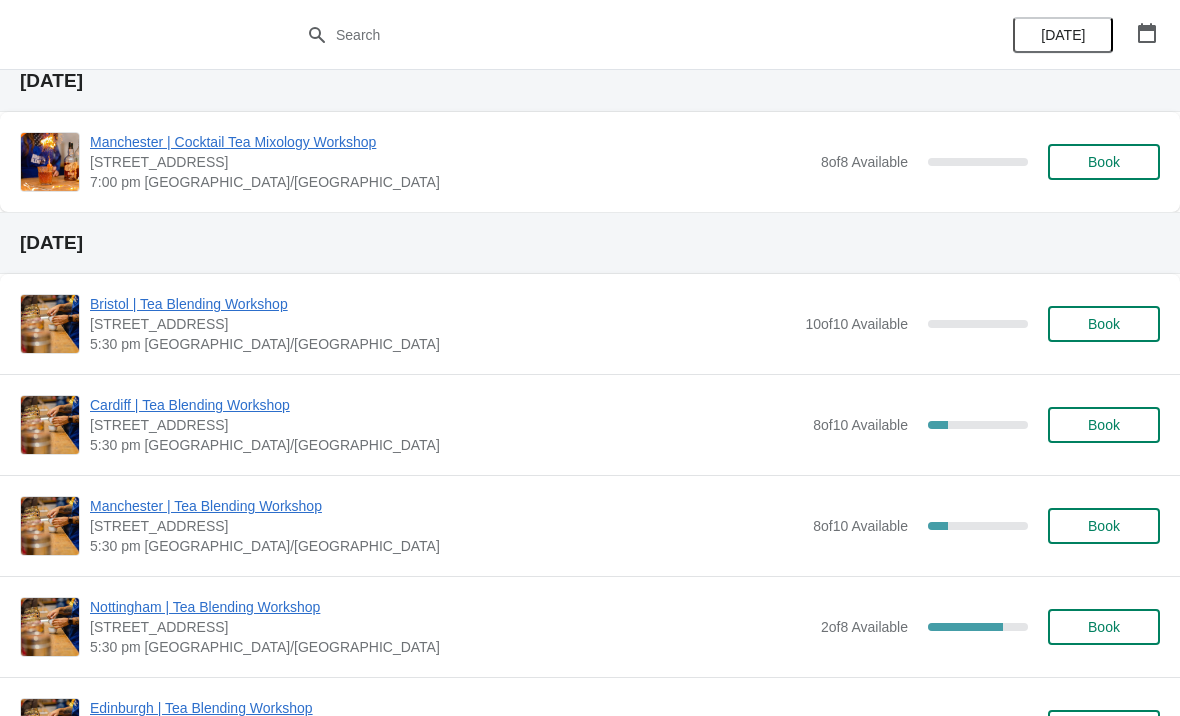 scroll, scrollTop: 4642, scrollLeft: 0, axis: vertical 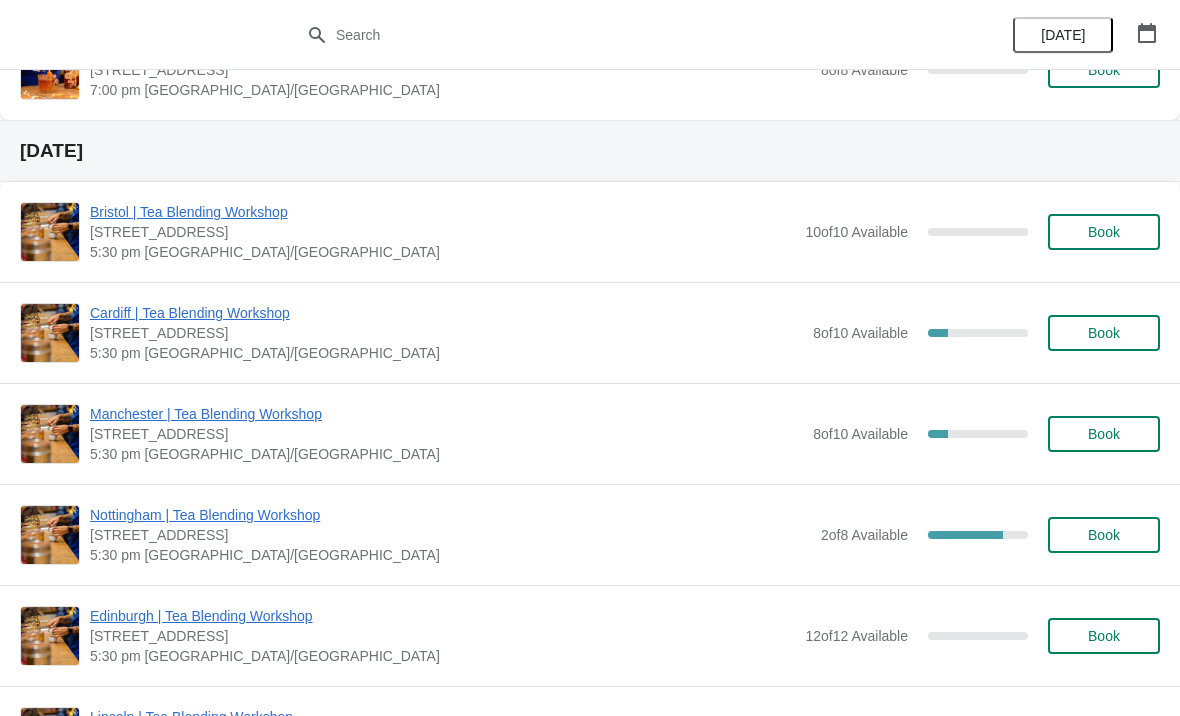 click on "Book" at bounding box center [1104, 232] 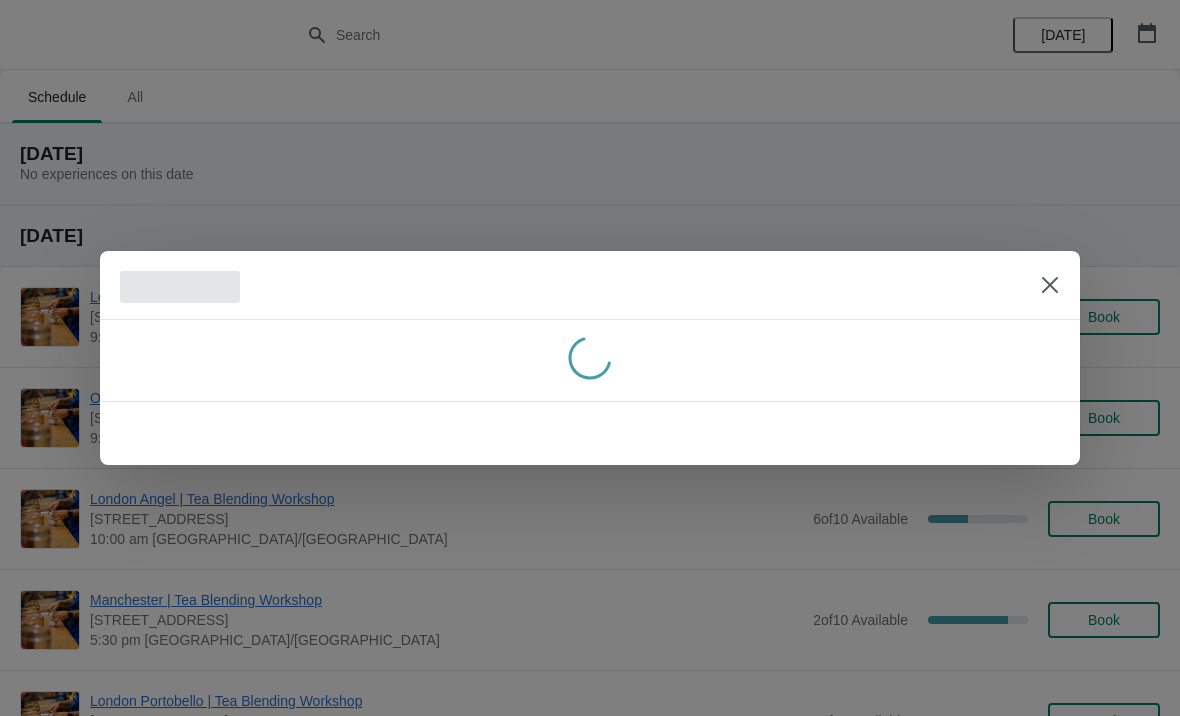 scroll, scrollTop: 0, scrollLeft: 0, axis: both 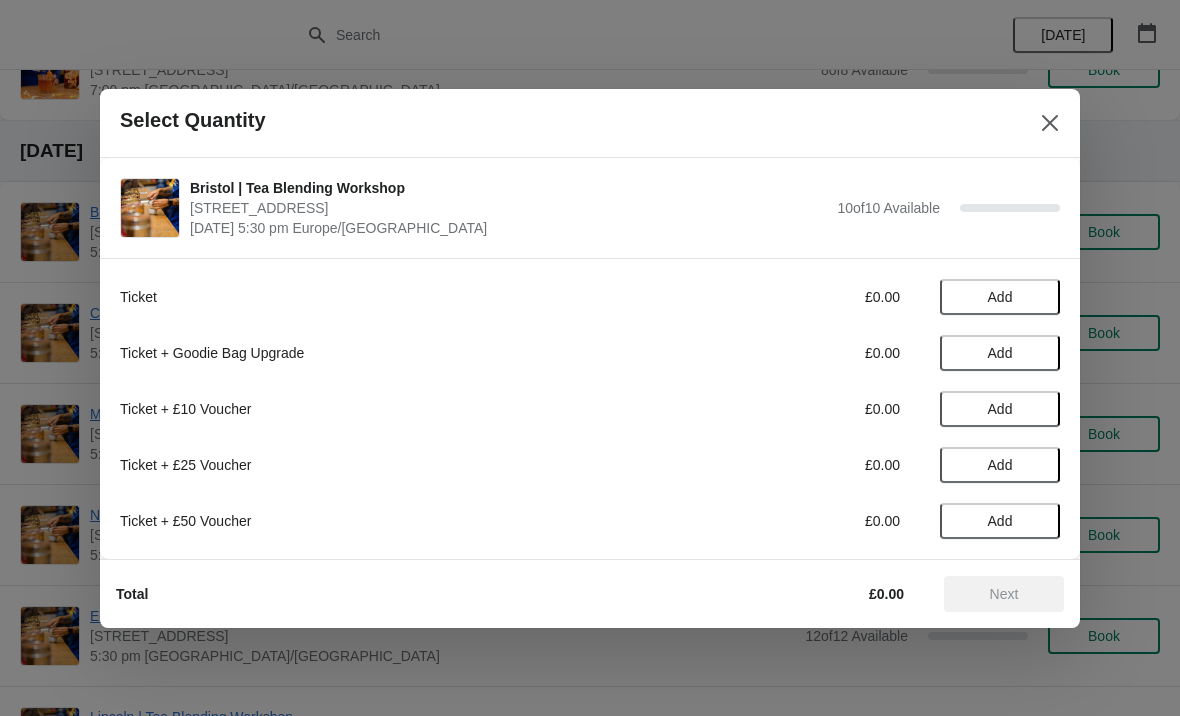click on "Add" at bounding box center [1000, 297] 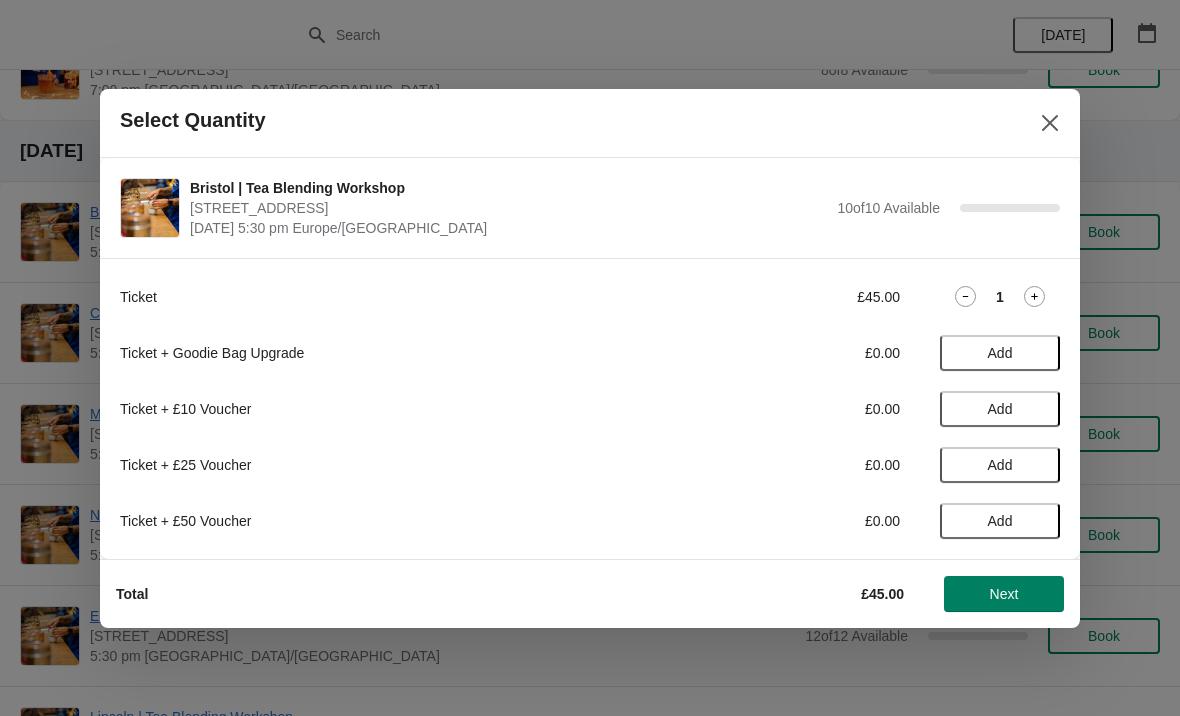 click on "Next" at bounding box center [1004, 594] 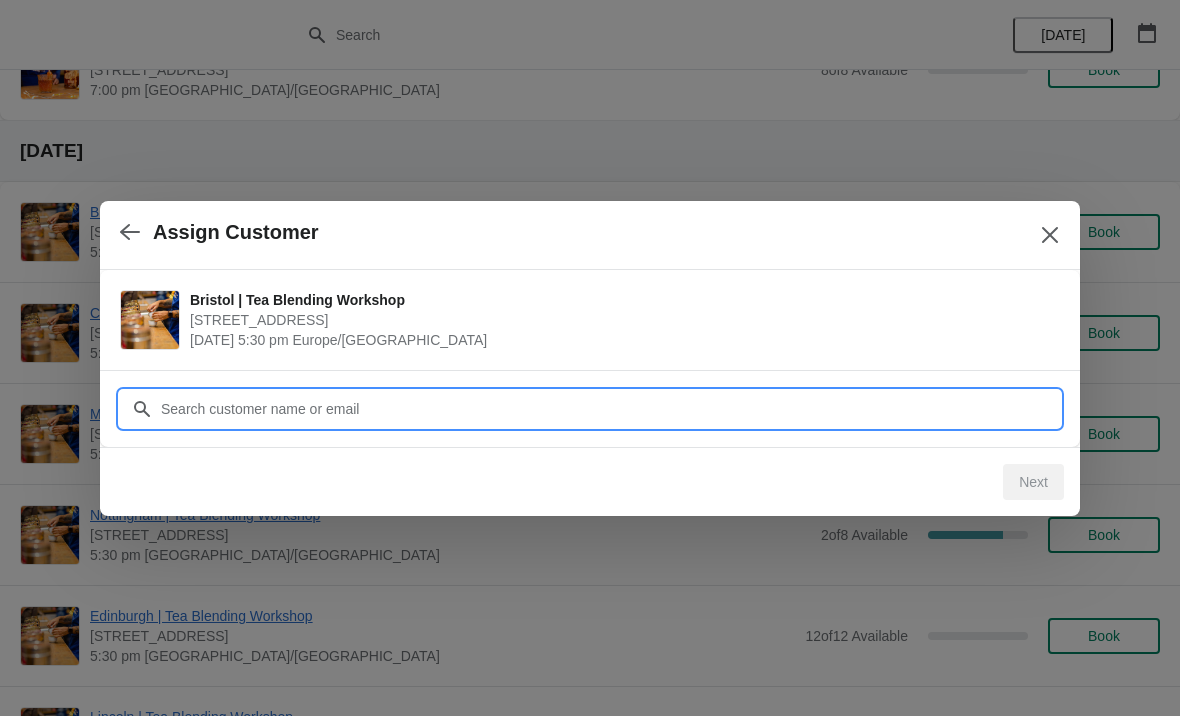 click on "Customer" at bounding box center (610, 409) 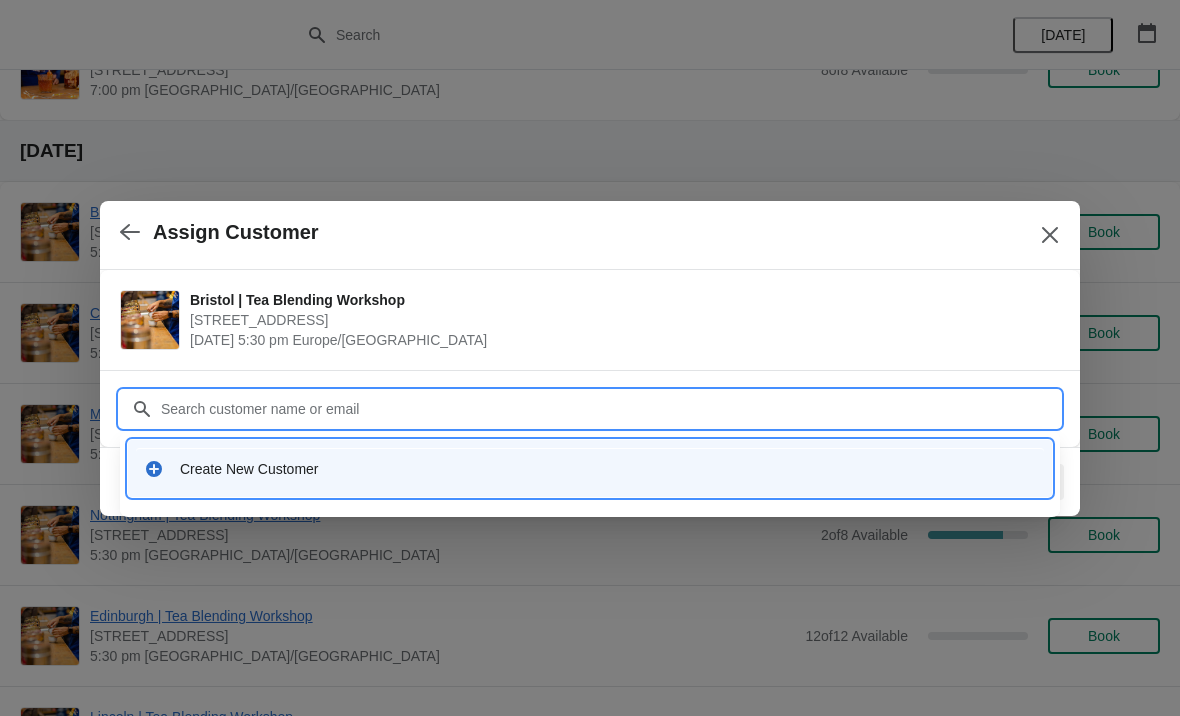 click on "Create New Customer" at bounding box center [590, 468] 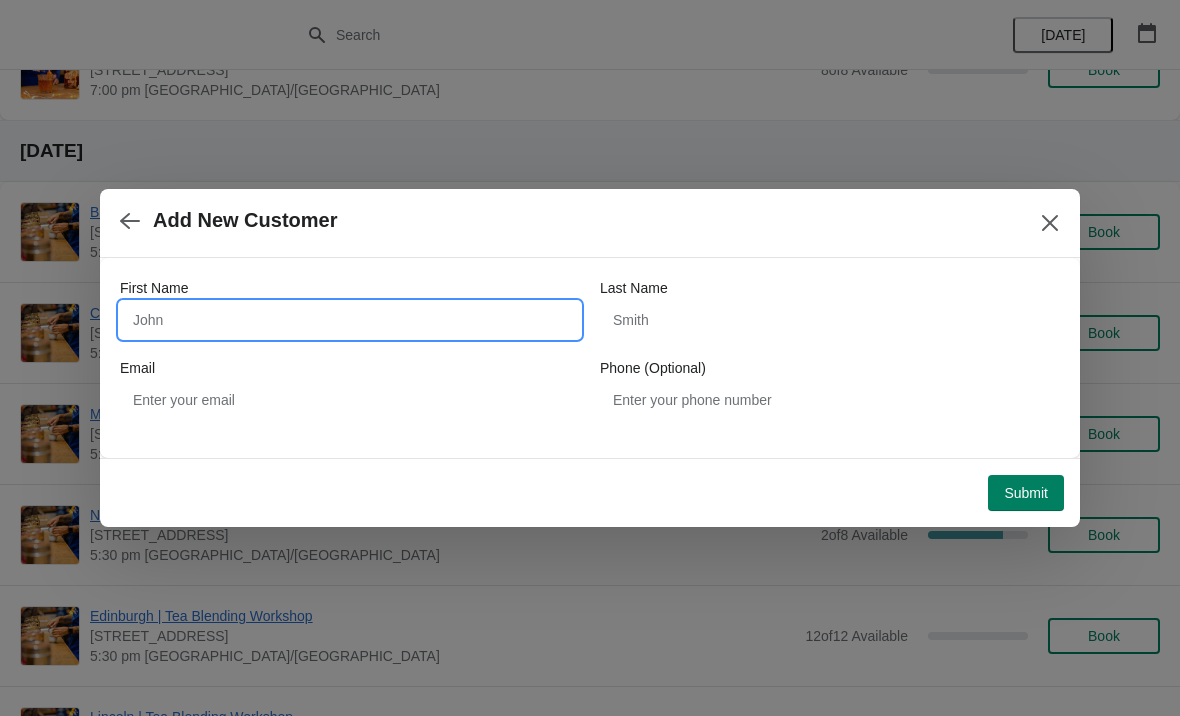 click on "First Name" at bounding box center [350, 320] 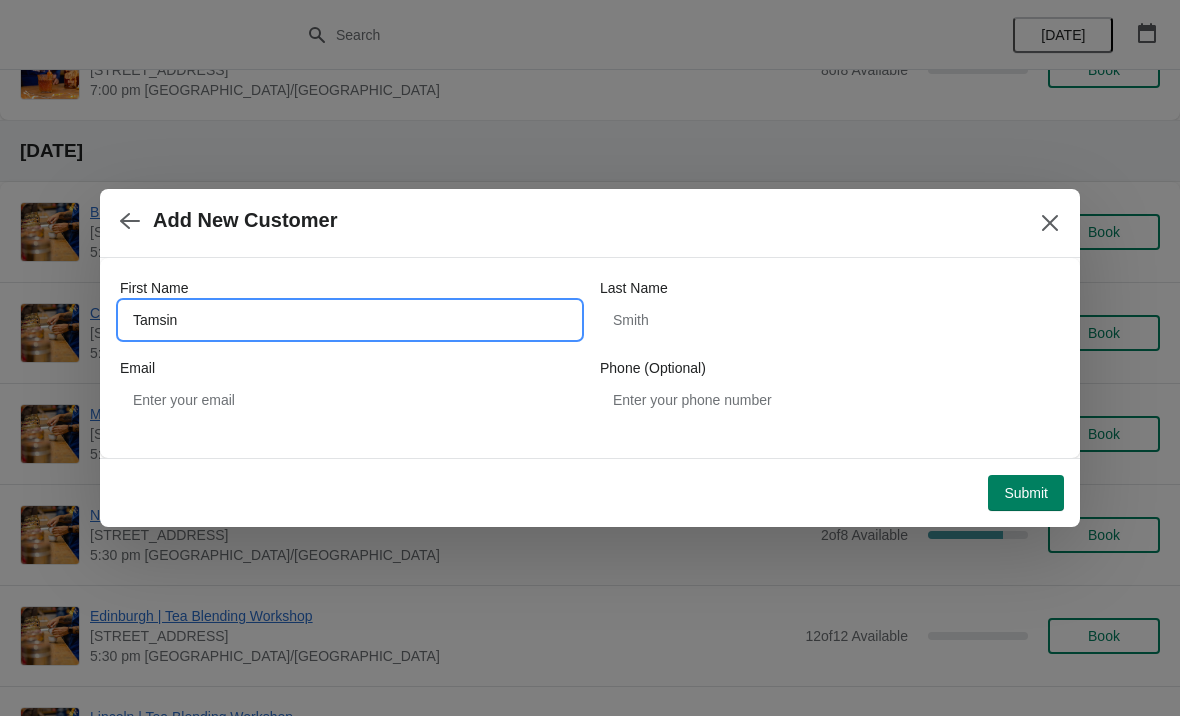 type on "Tamsin" 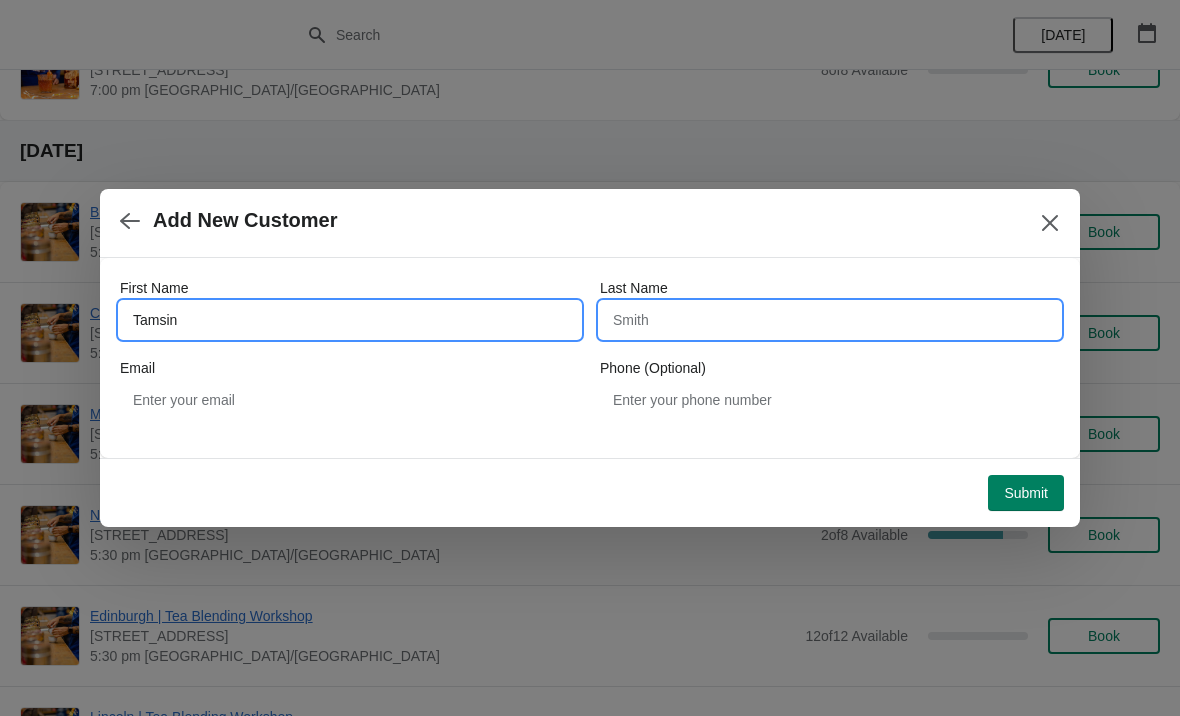 click on "Last Name" at bounding box center [830, 320] 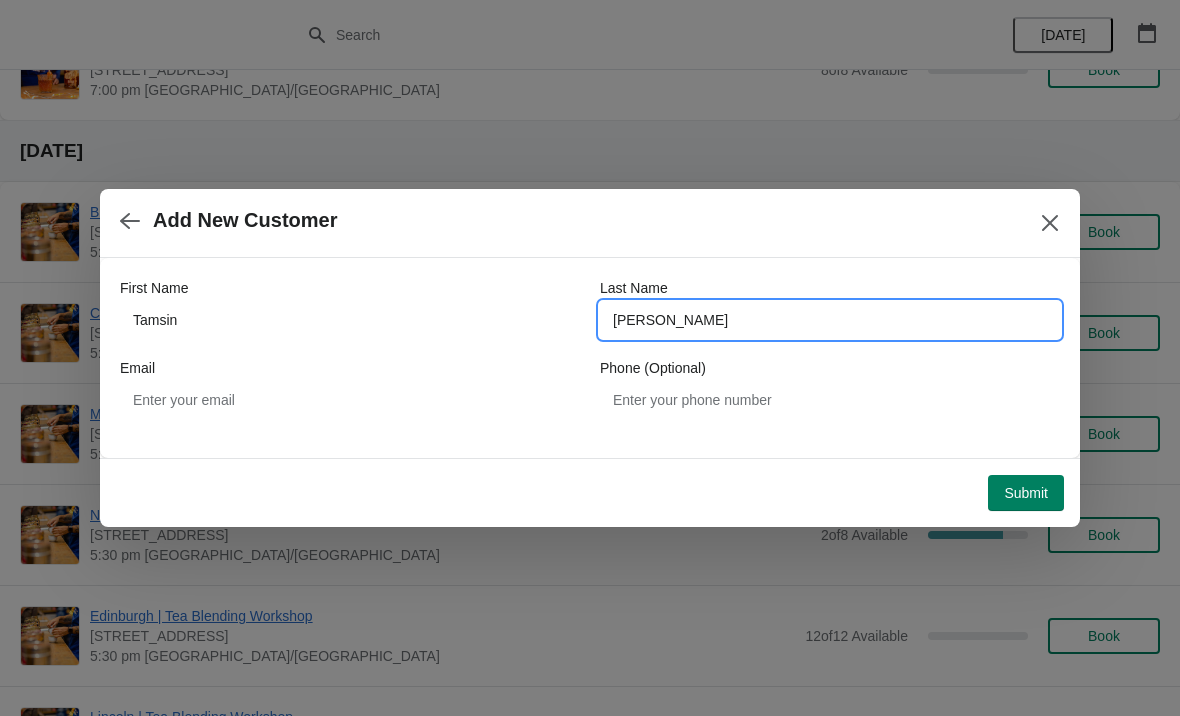 type on "Sayers" 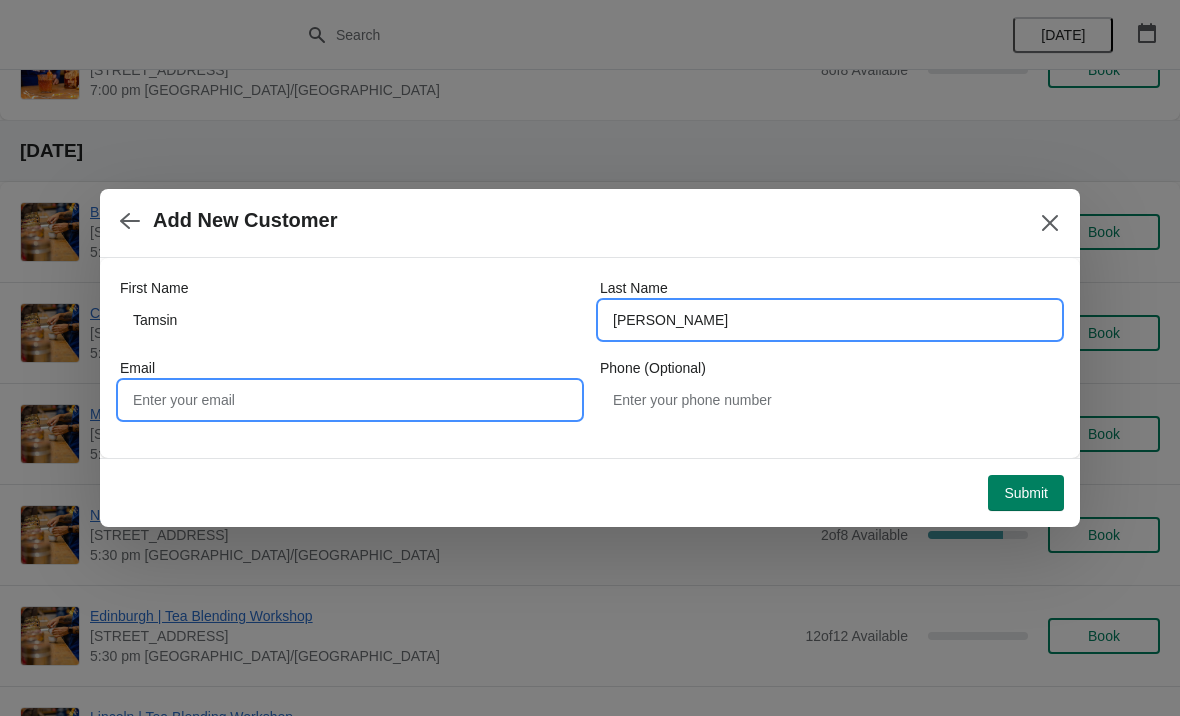 click on "Email" at bounding box center (350, 400) 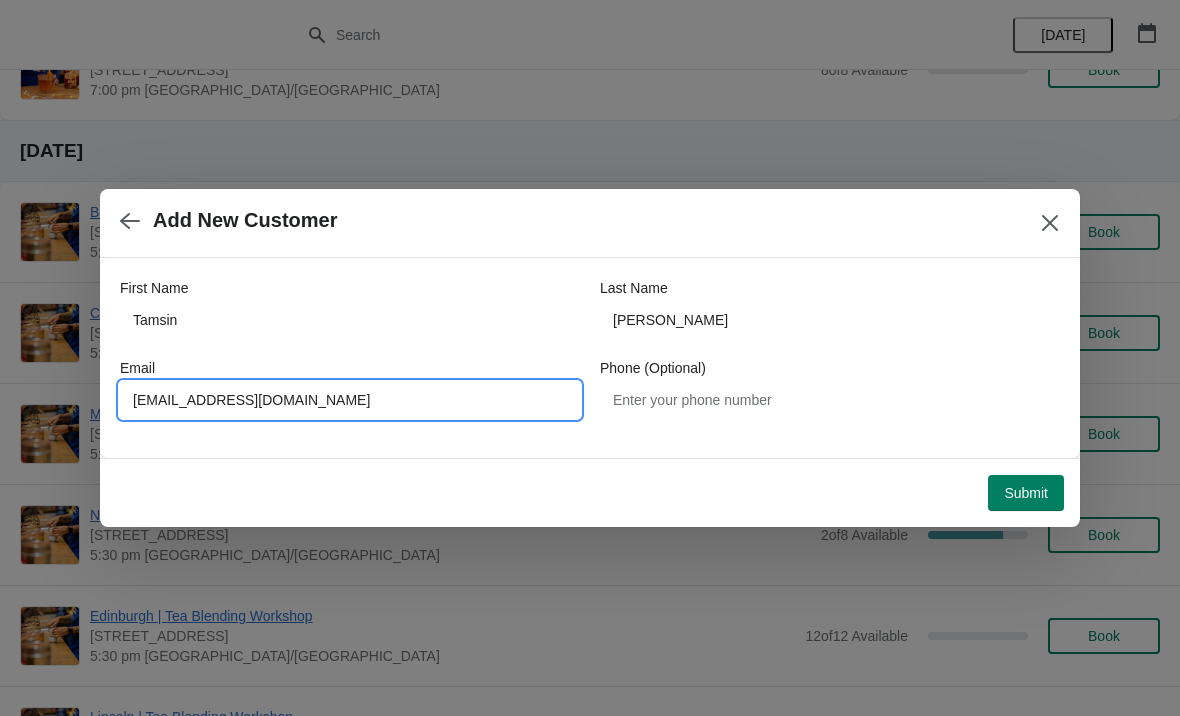 type on "Tamsinsayers@icloud.com" 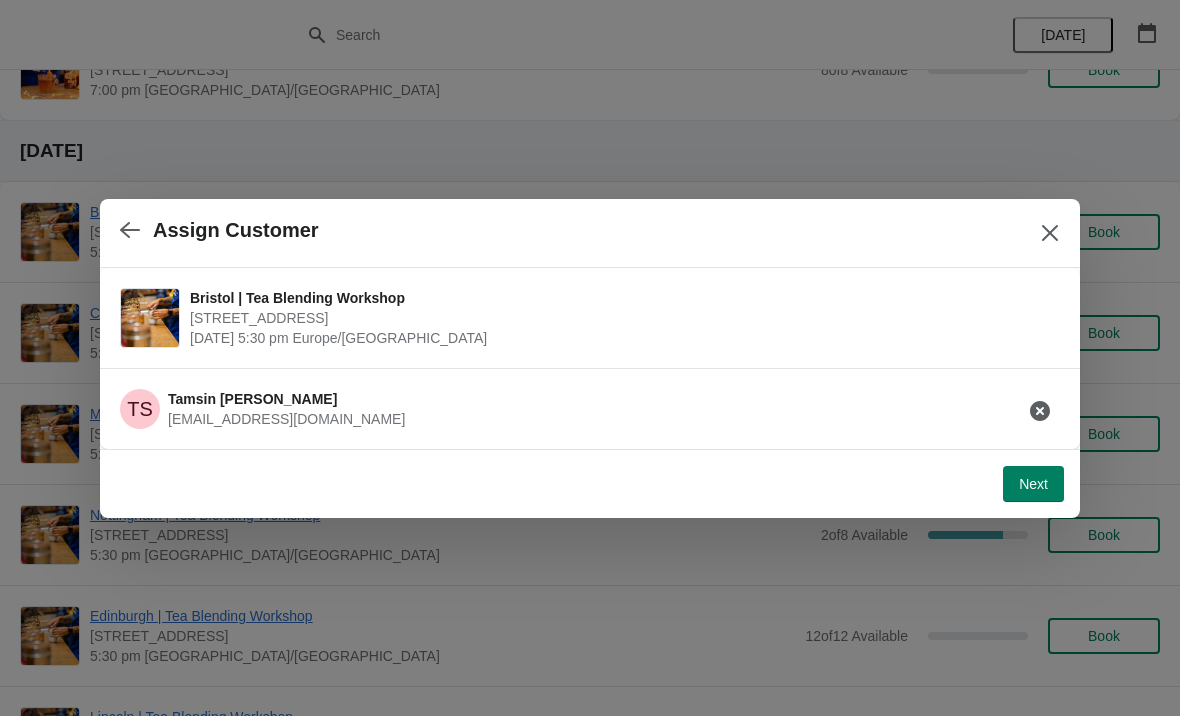 click on "Next" at bounding box center [1033, 484] 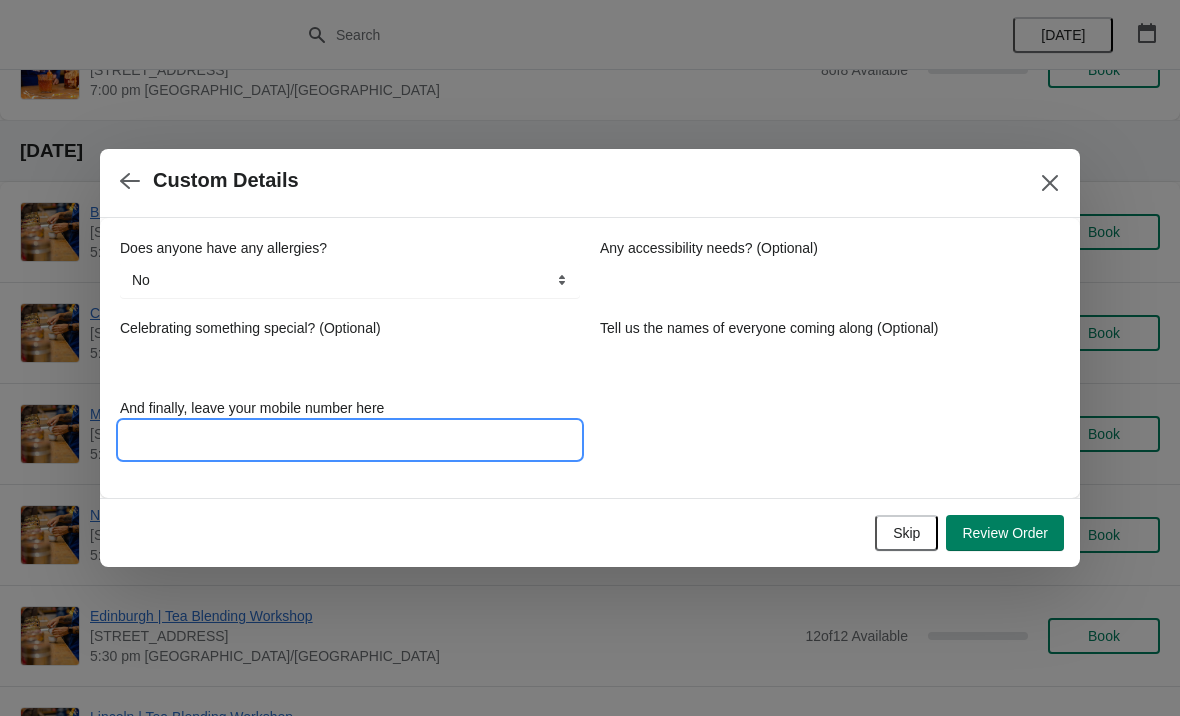 click on "And finally, leave your mobile number here" at bounding box center [350, 440] 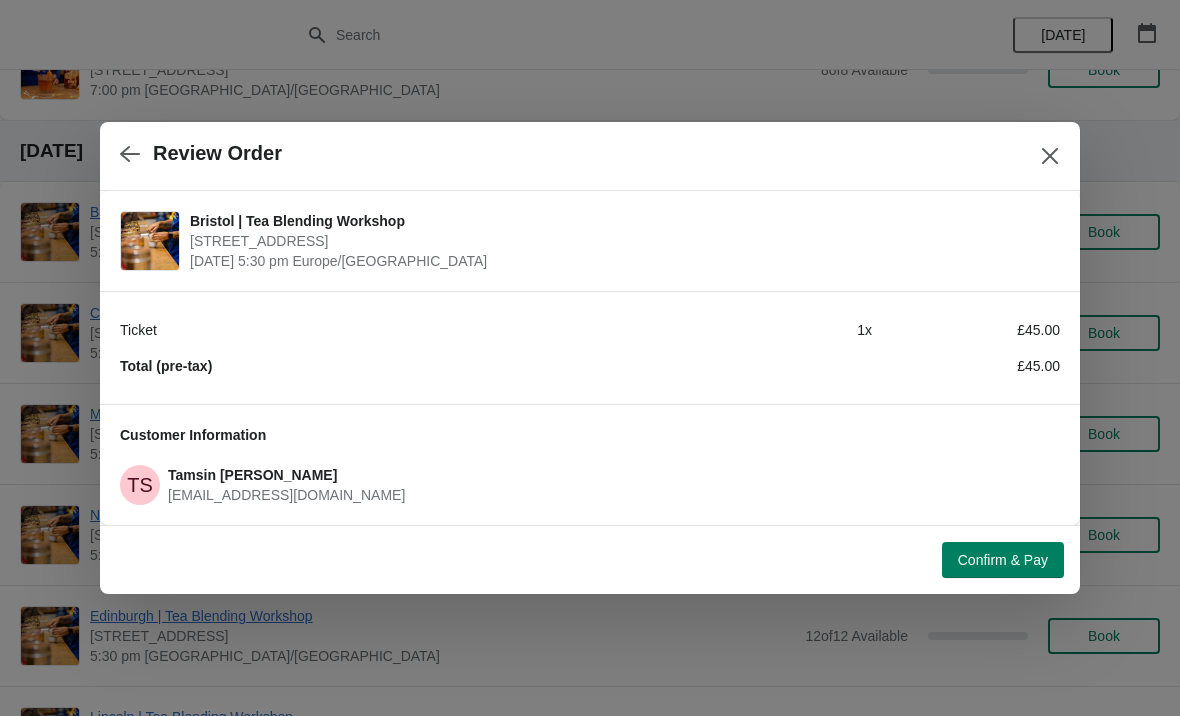 click on "Confirm & Pay" at bounding box center (1003, 560) 